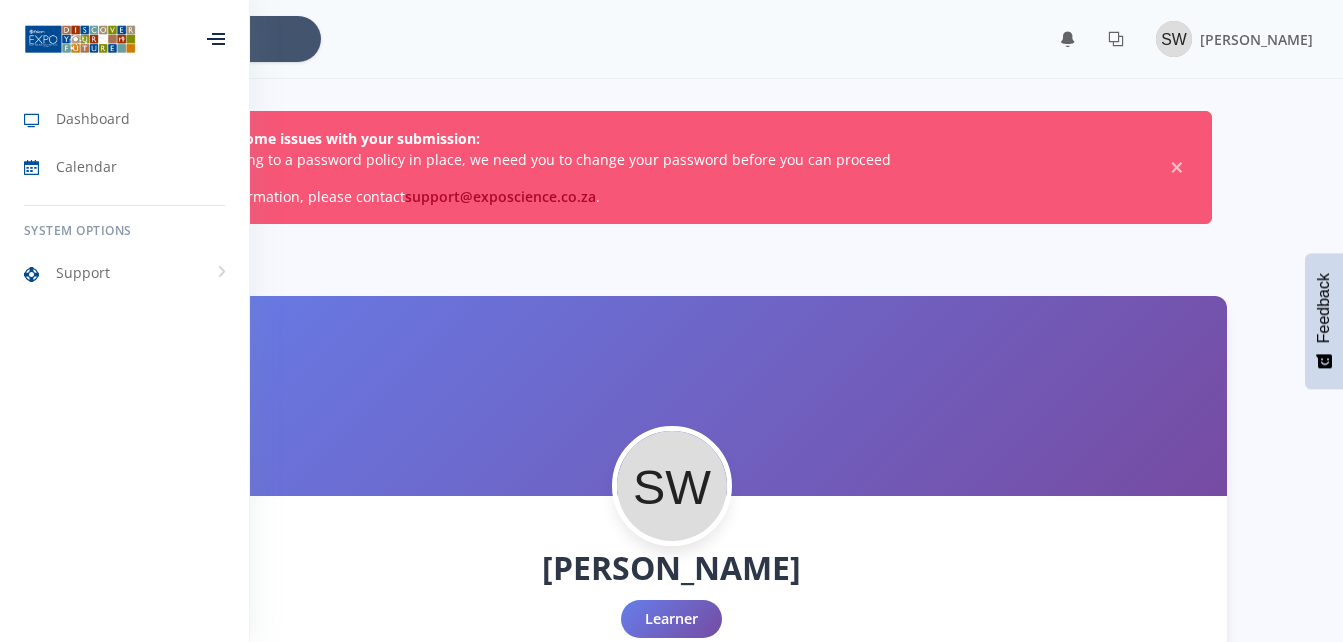 scroll, scrollTop: 0, scrollLeft: 0, axis: both 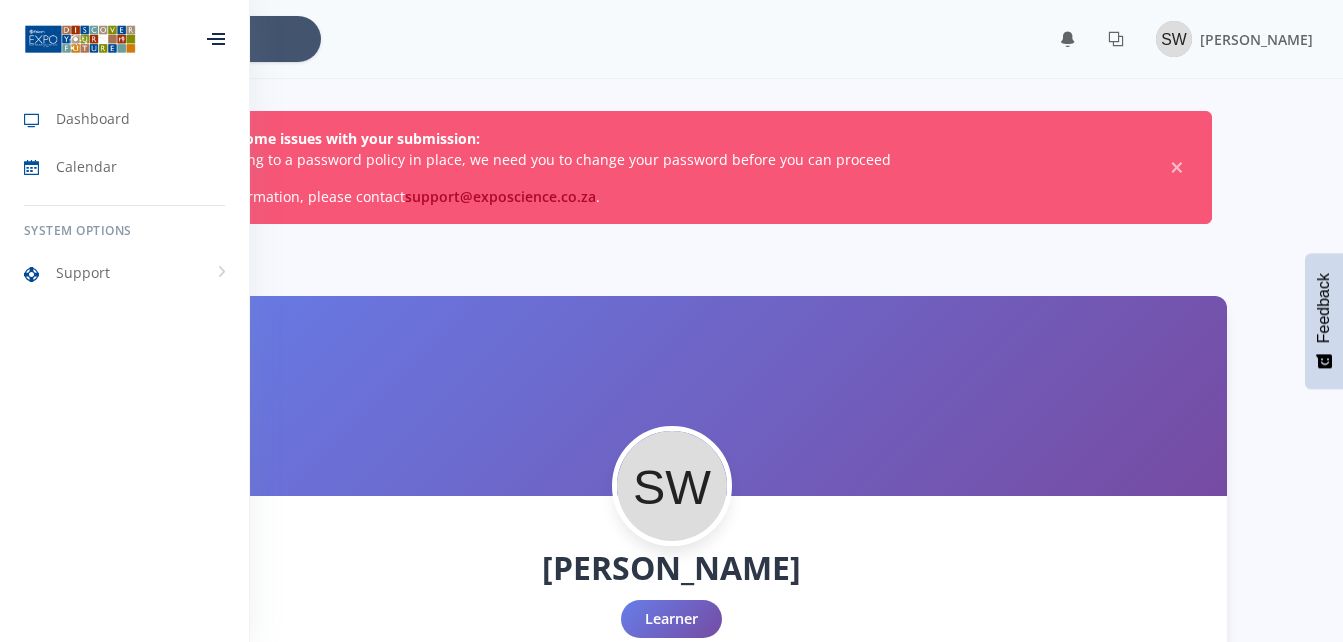 click at bounding box center [216, 39] 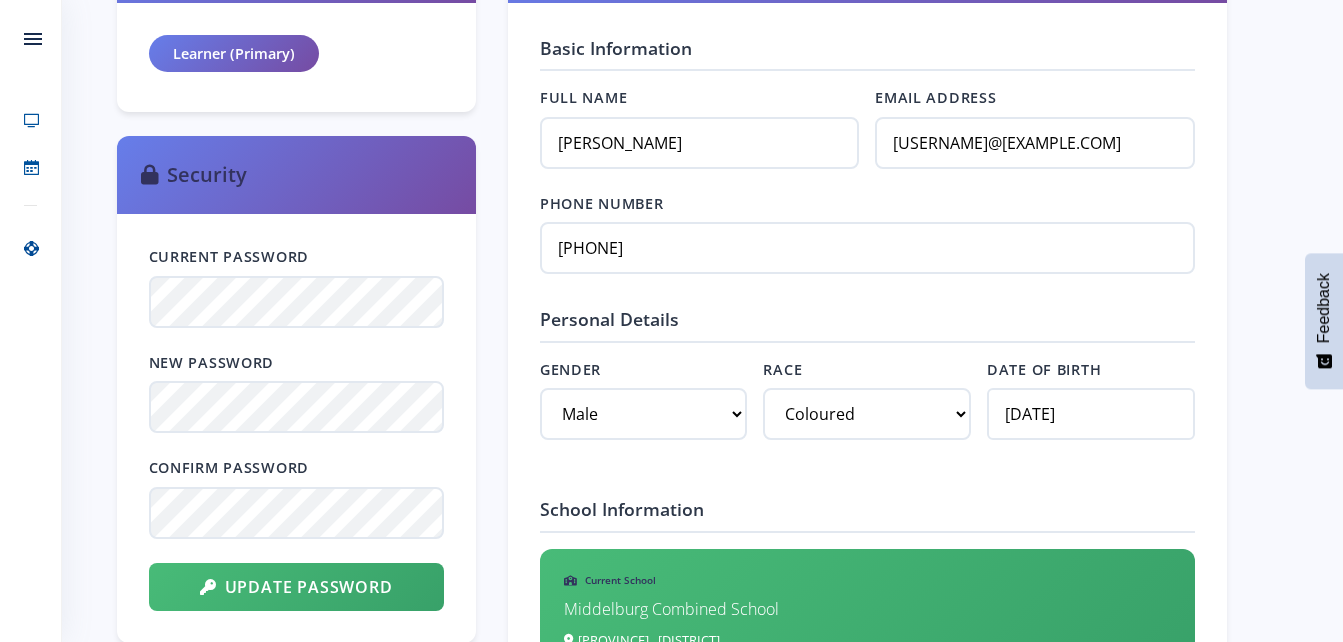 scroll, scrollTop: 946, scrollLeft: 0, axis: vertical 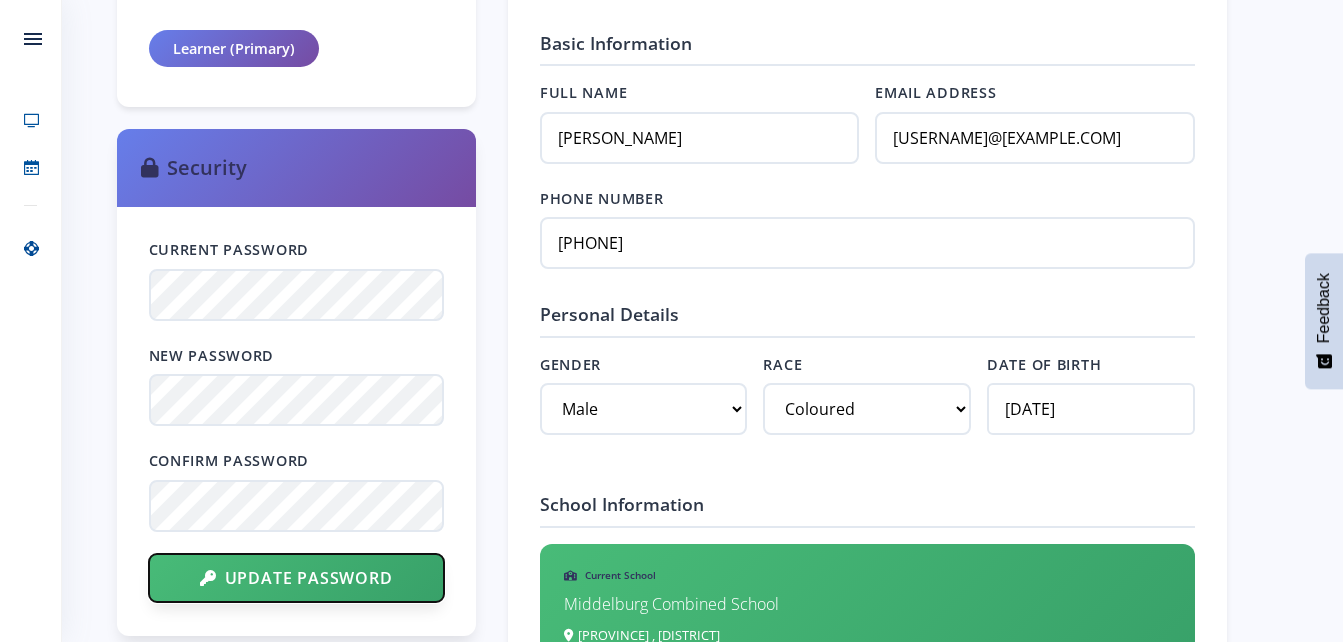 click on "Update Password" at bounding box center (296, 578) 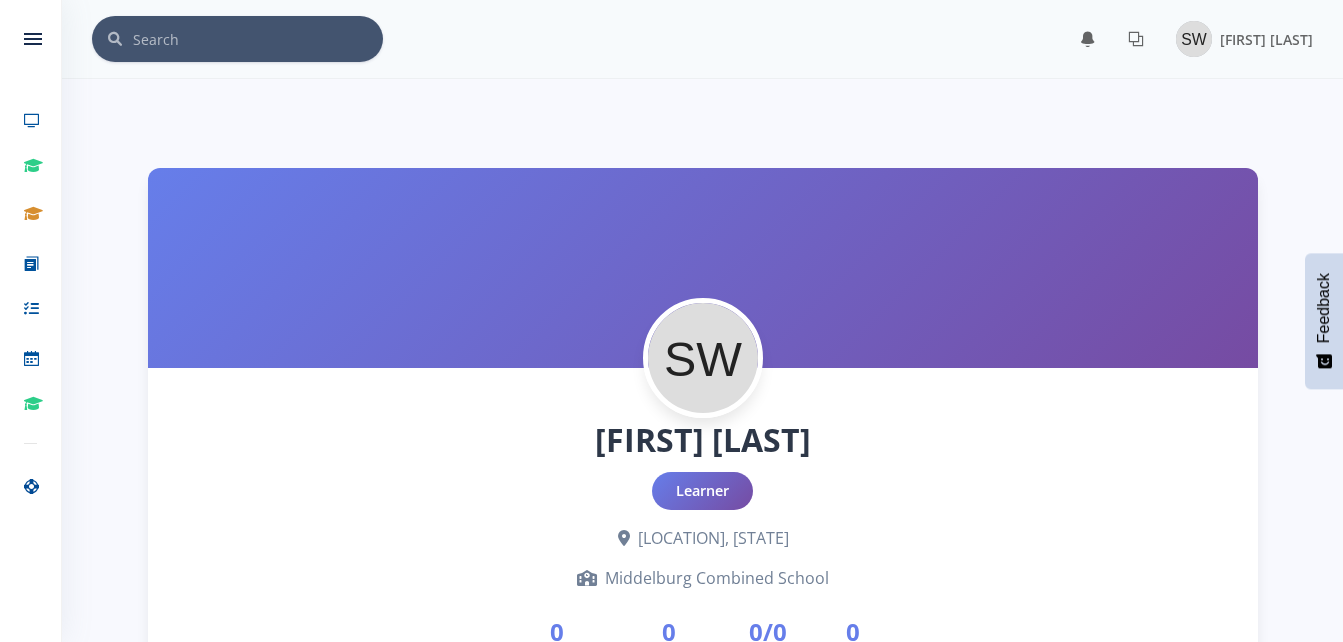 scroll, scrollTop: 0, scrollLeft: 0, axis: both 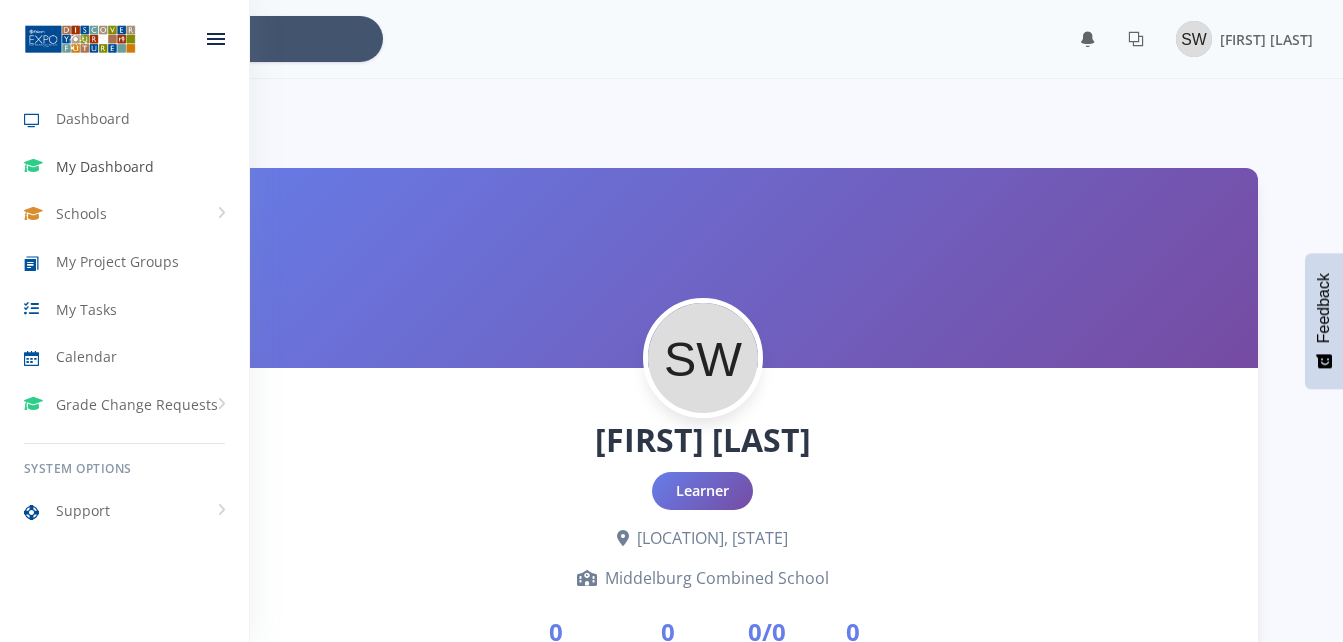click on "My Dashboard" at bounding box center [105, 166] 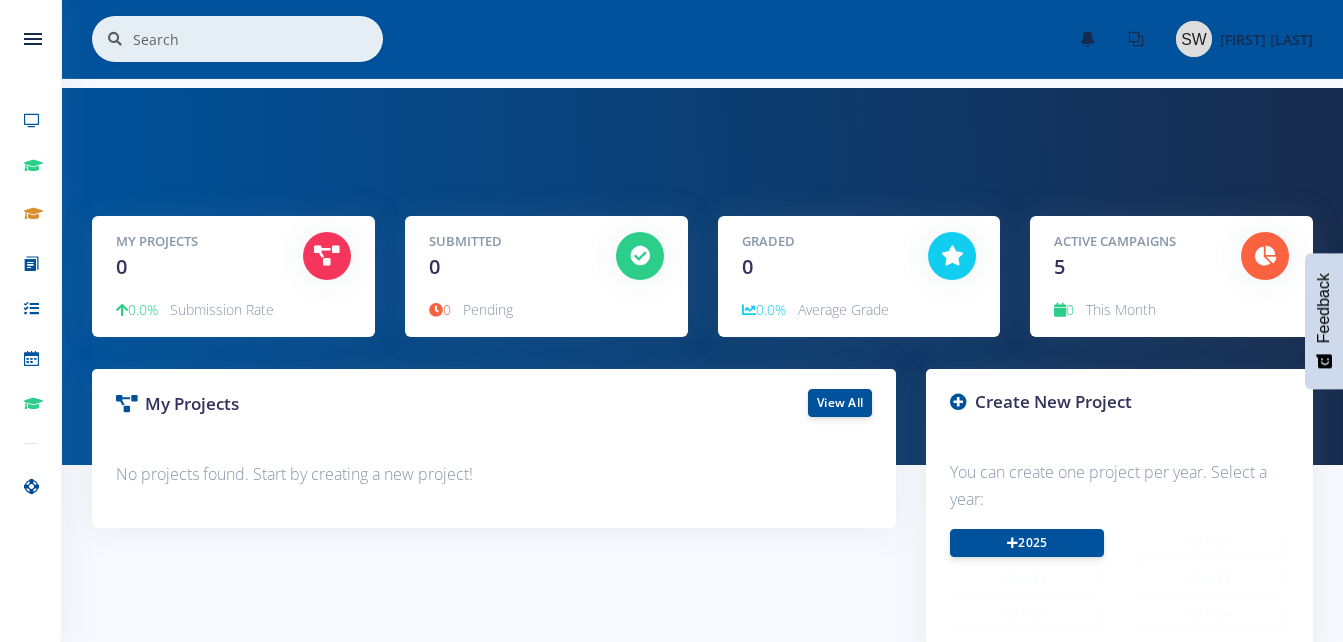 scroll, scrollTop: 0, scrollLeft: 0, axis: both 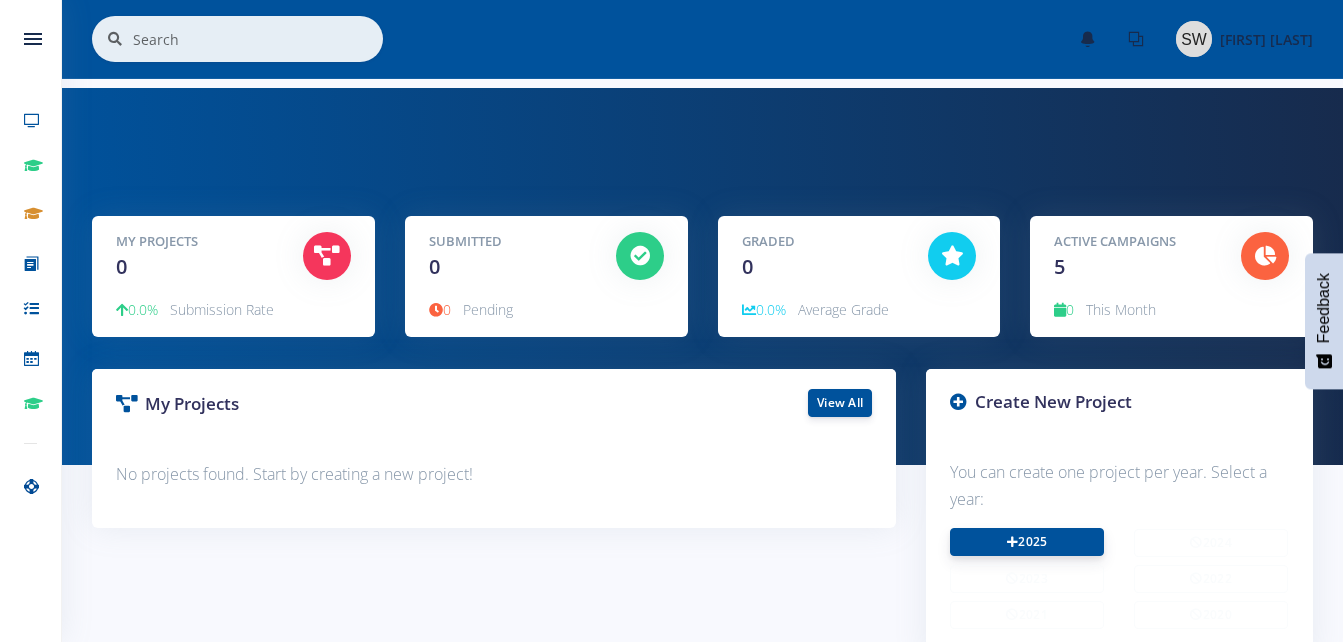 click on "2025" at bounding box center [1027, 542] 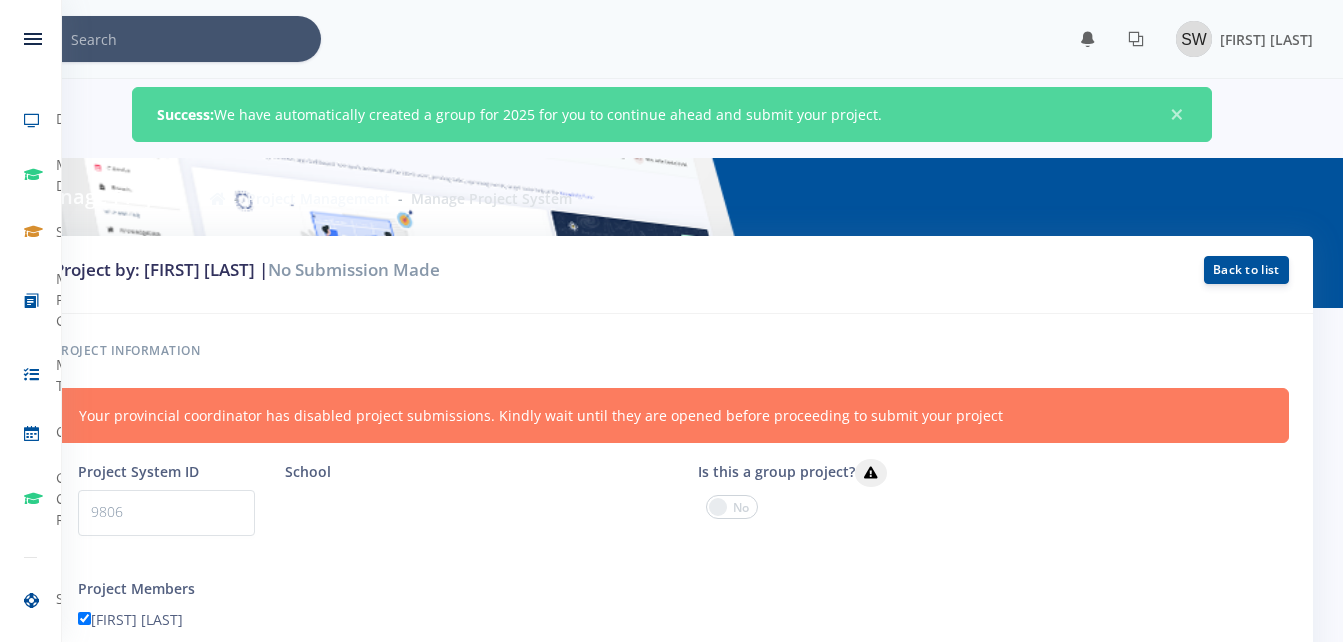 scroll, scrollTop: 0, scrollLeft: 0, axis: both 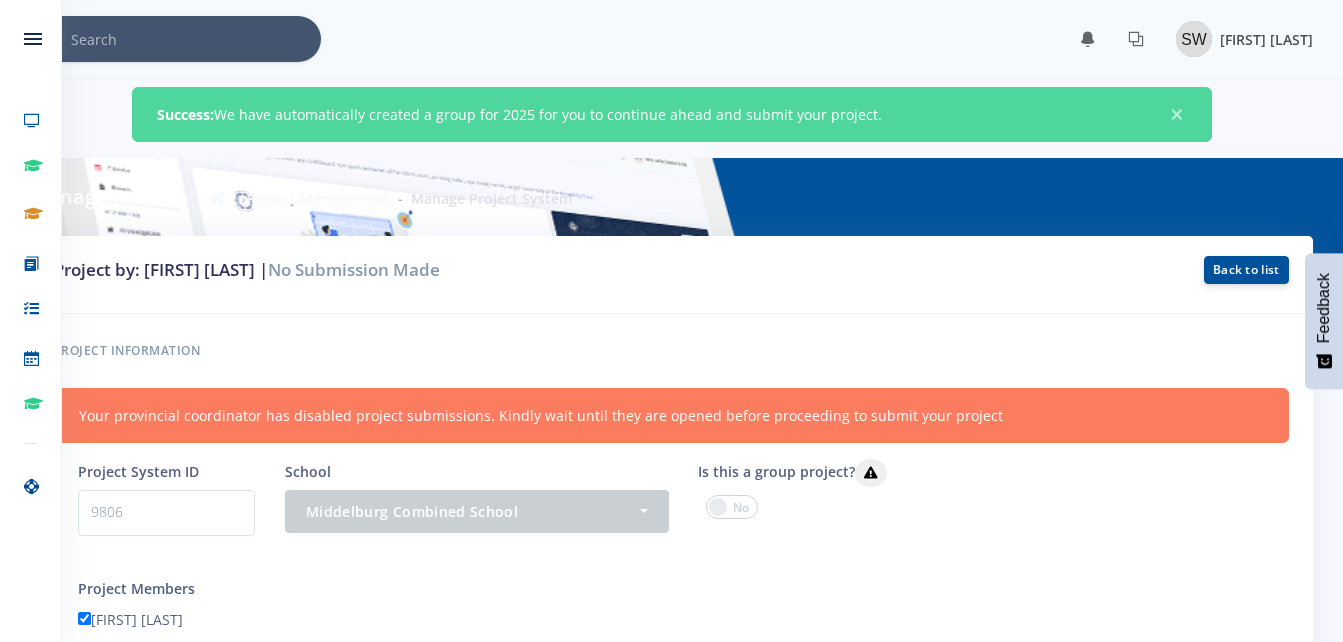 click on "[FIRST] [LAST]" at bounding box center (1266, 39) 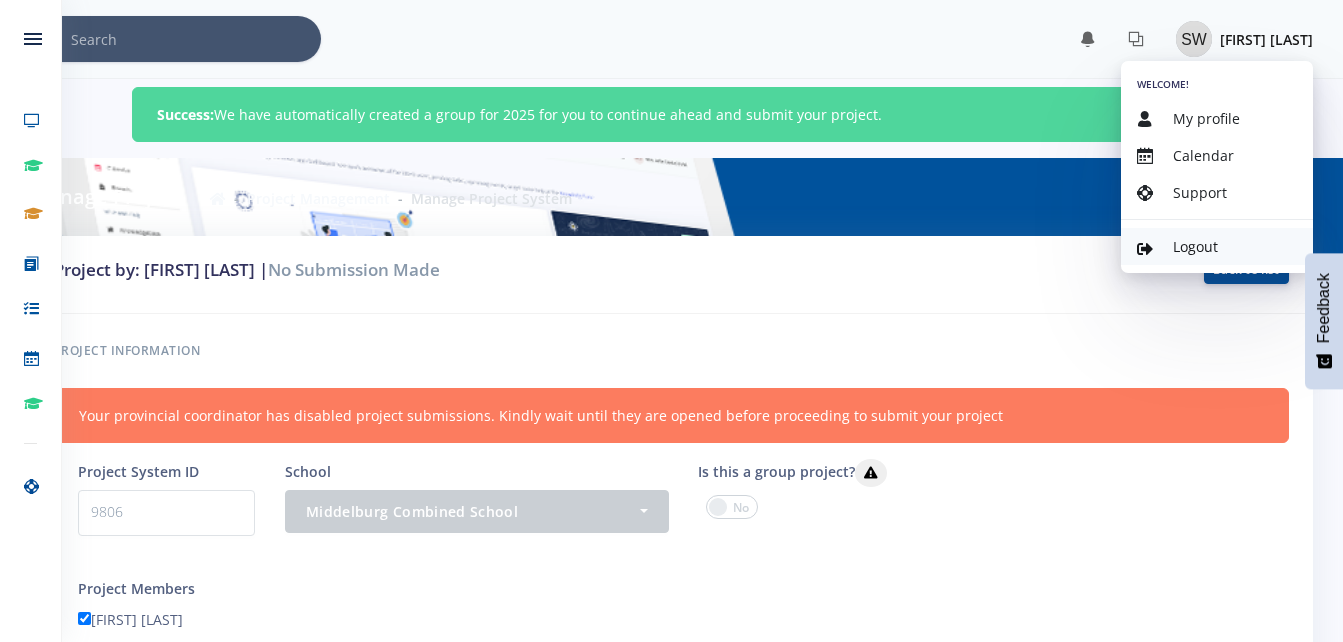 click on "Logout" at bounding box center [1195, 246] 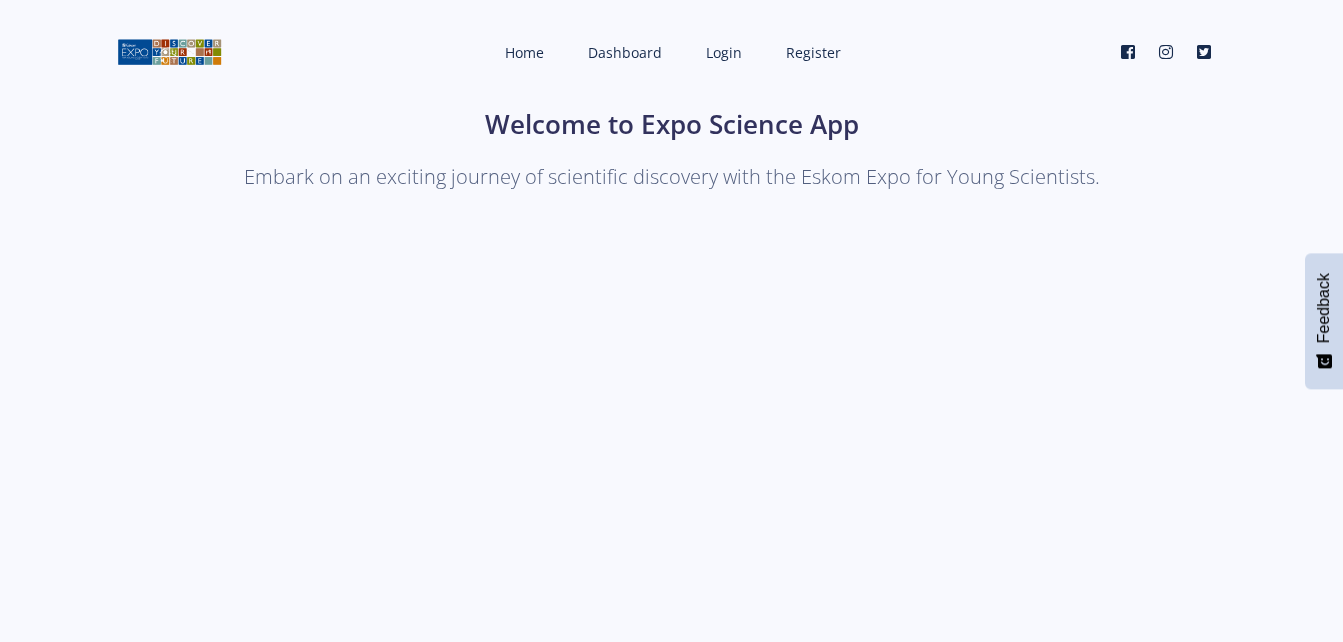 scroll, scrollTop: 0, scrollLeft: 0, axis: both 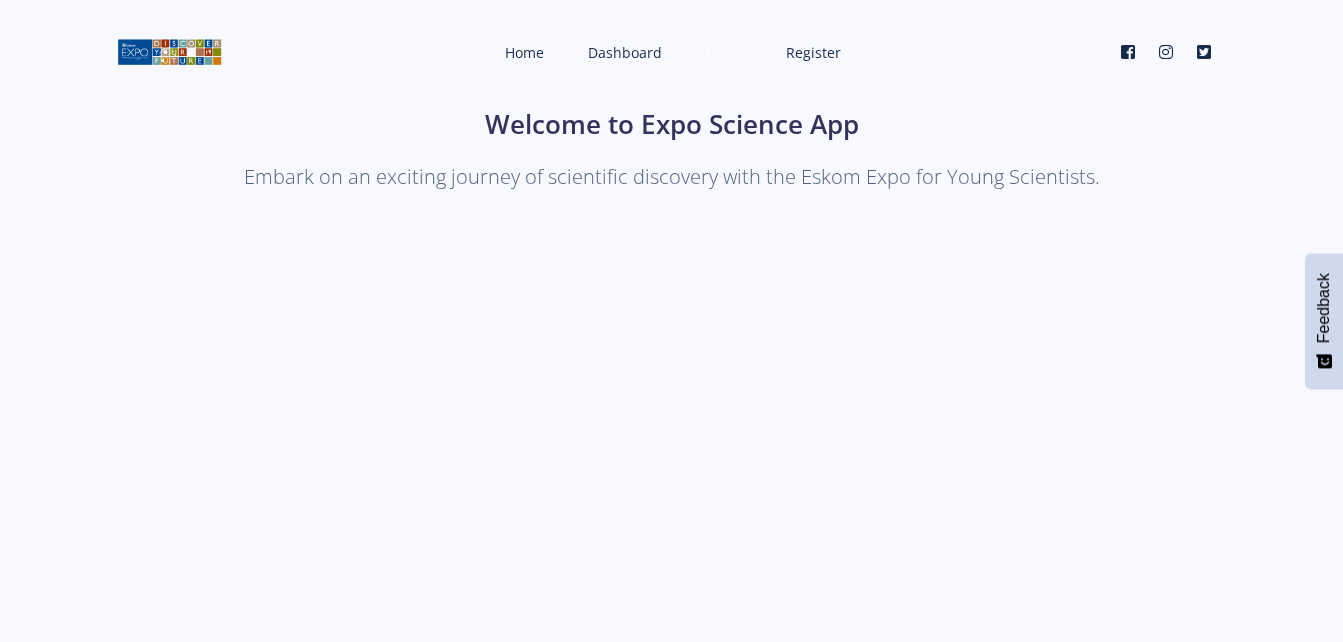 click on "Login" at bounding box center [724, 52] 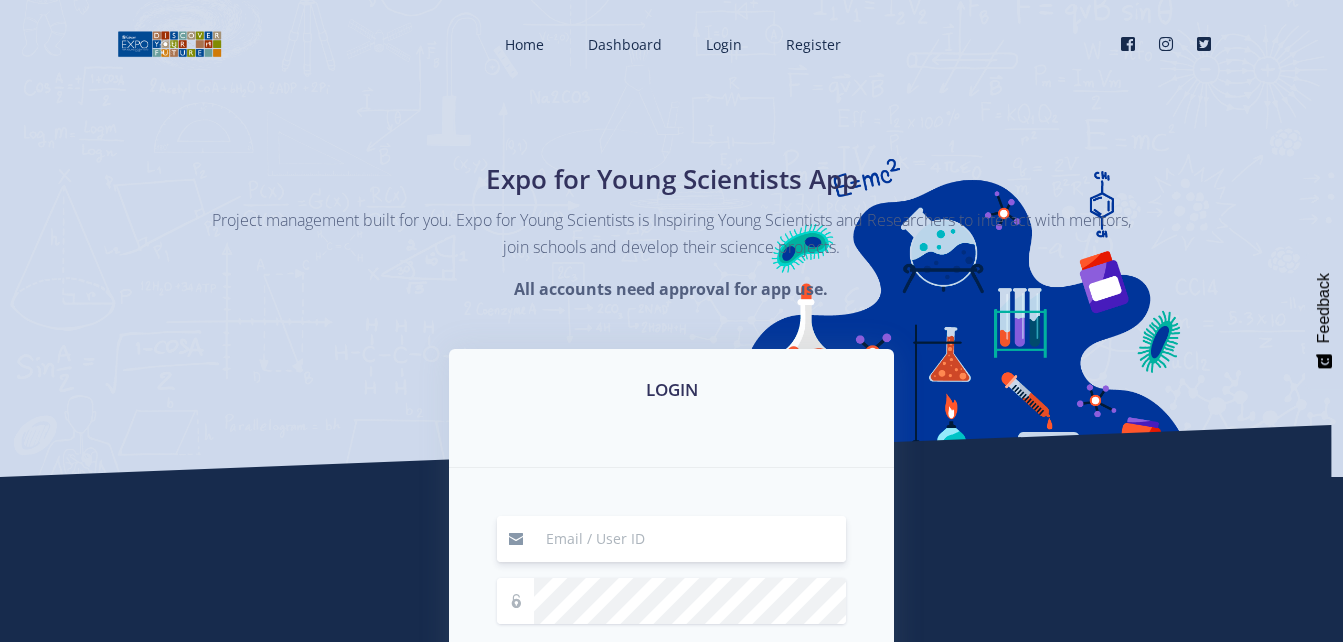 scroll, scrollTop: 0, scrollLeft: 0, axis: both 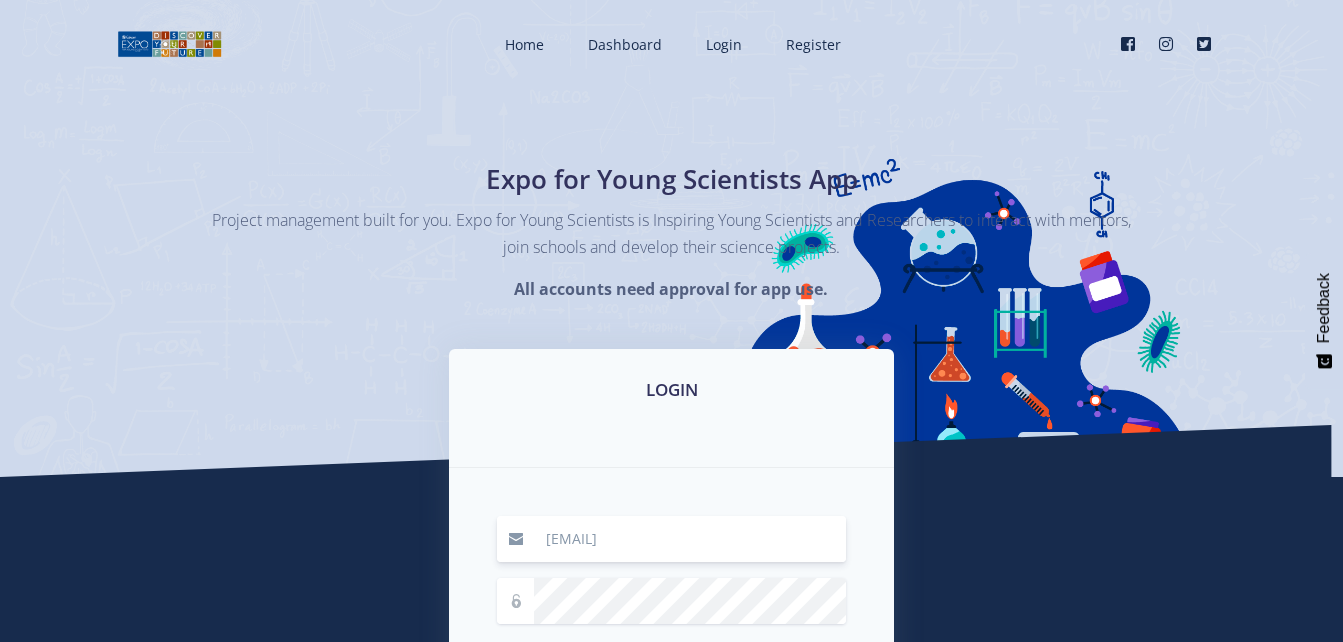 drag, startPoint x: 747, startPoint y: 540, endPoint x: 523, endPoint y: 552, distance: 224.3212 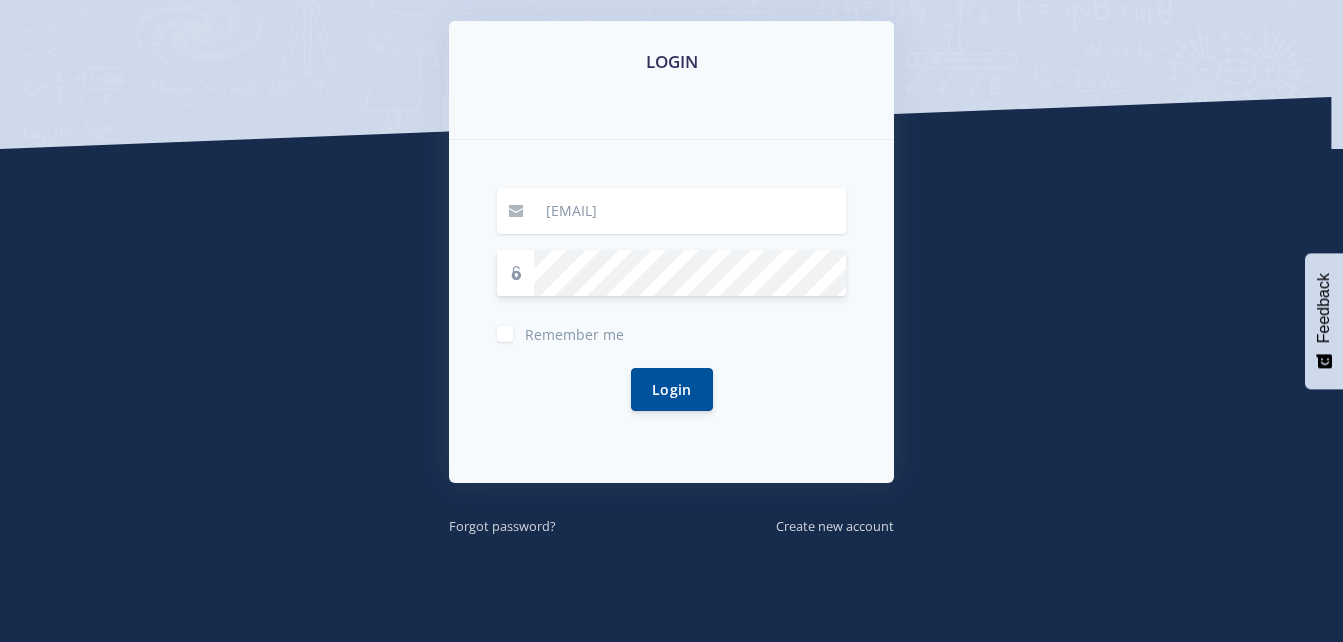 scroll, scrollTop: 330, scrollLeft: 0, axis: vertical 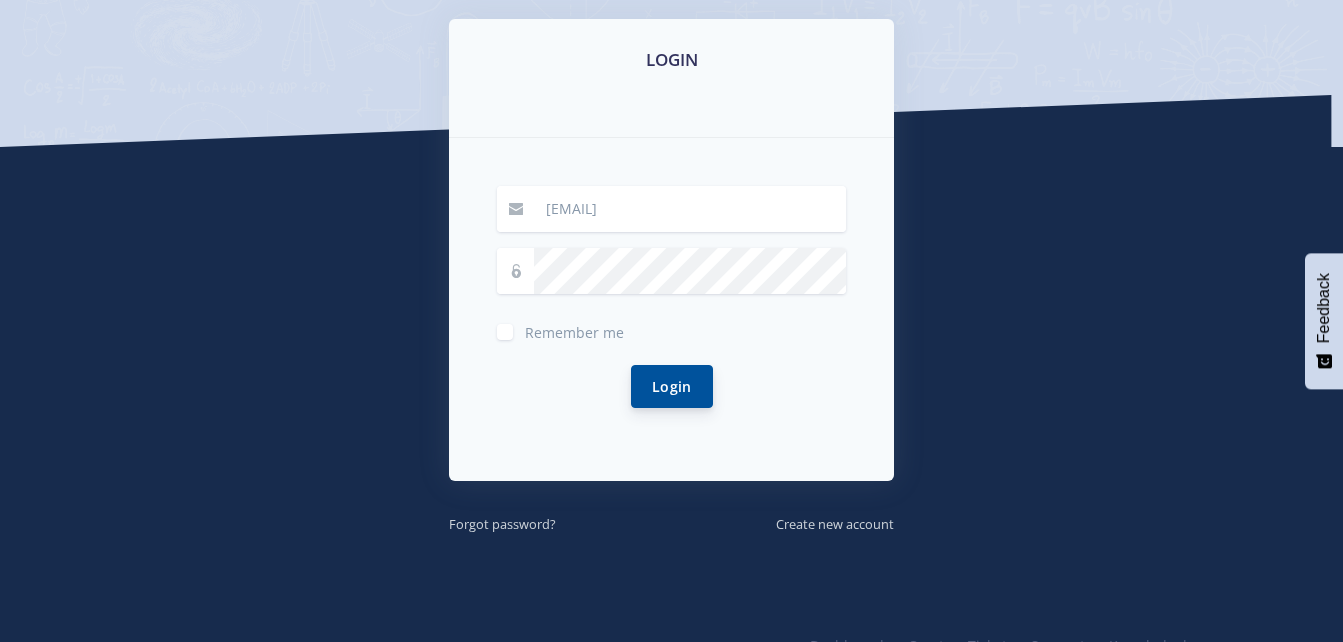click on "Login" at bounding box center (672, 386) 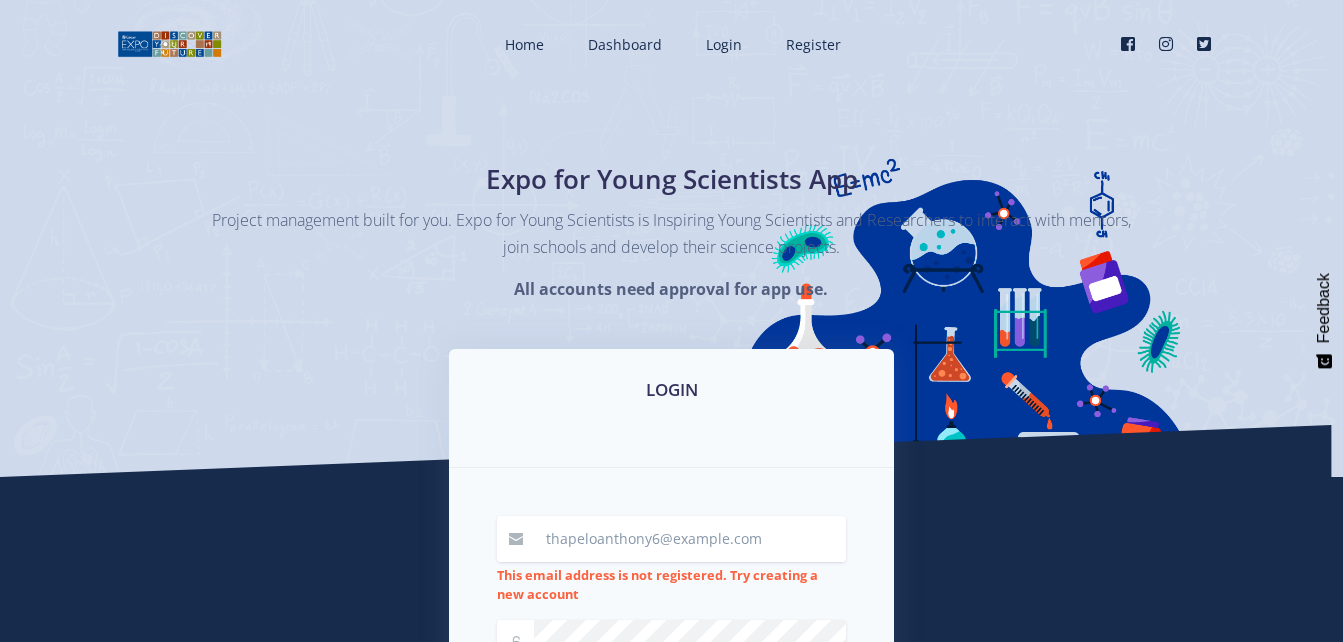 scroll, scrollTop: 0, scrollLeft: 0, axis: both 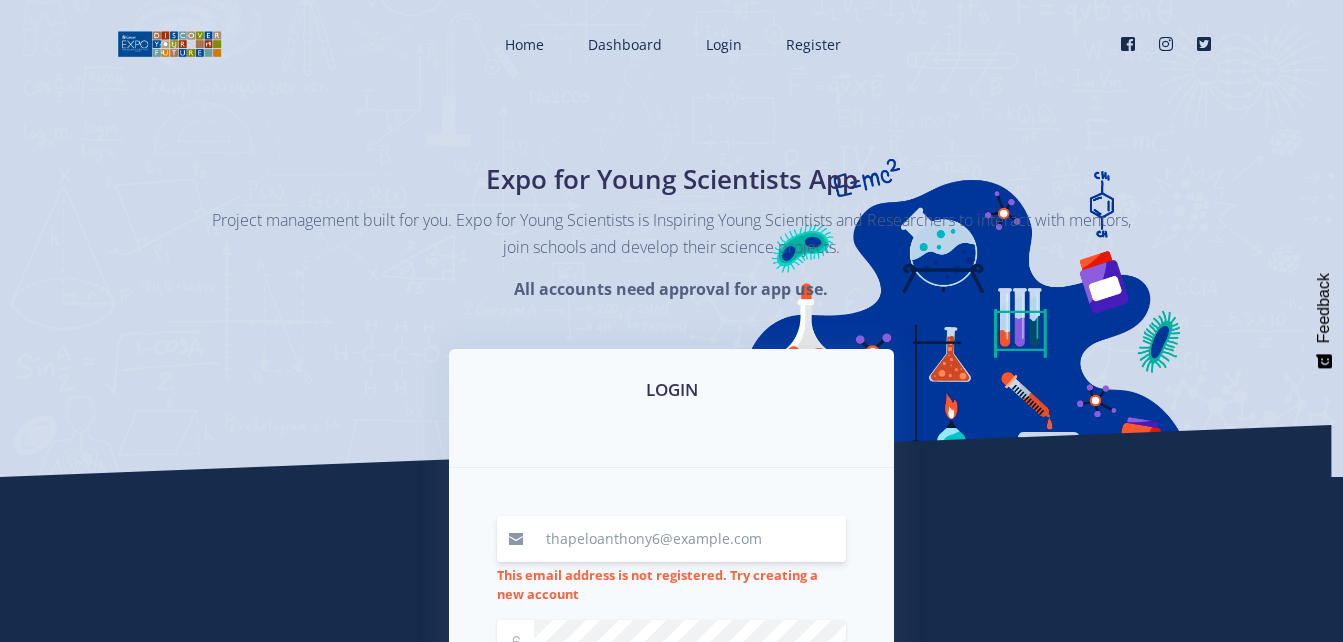 click on "thapeloanthony6@gmail.com" at bounding box center (690, 539) 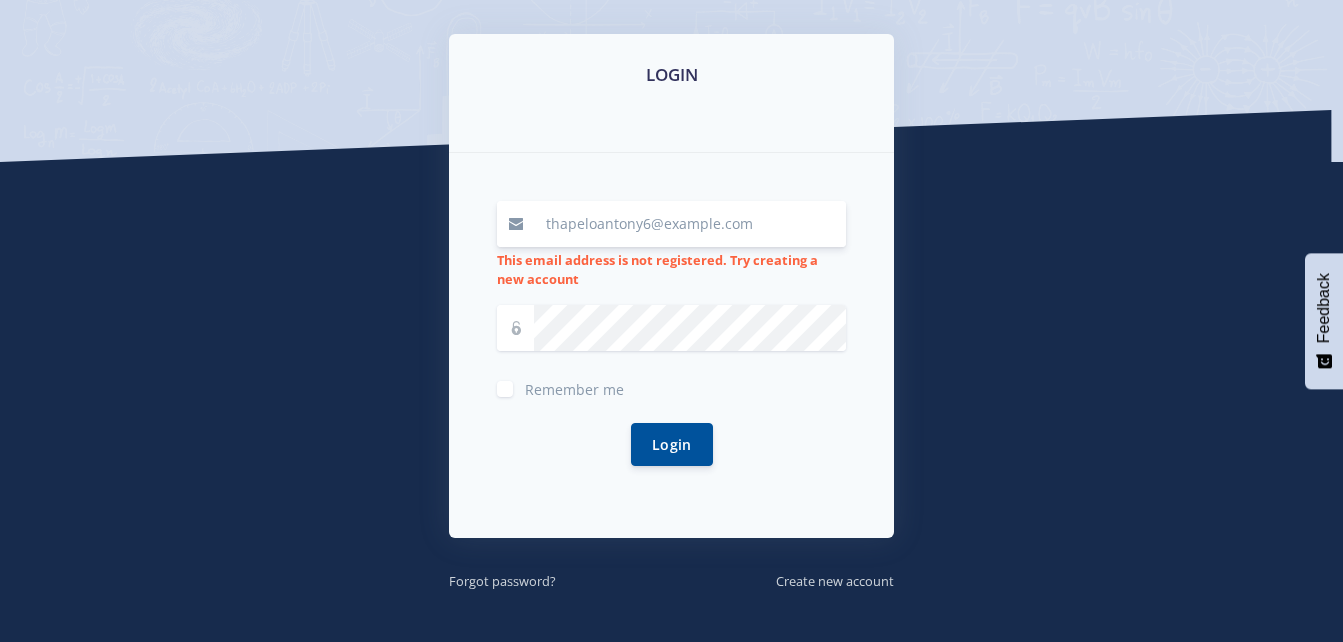 scroll, scrollTop: 337, scrollLeft: 0, axis: vertical 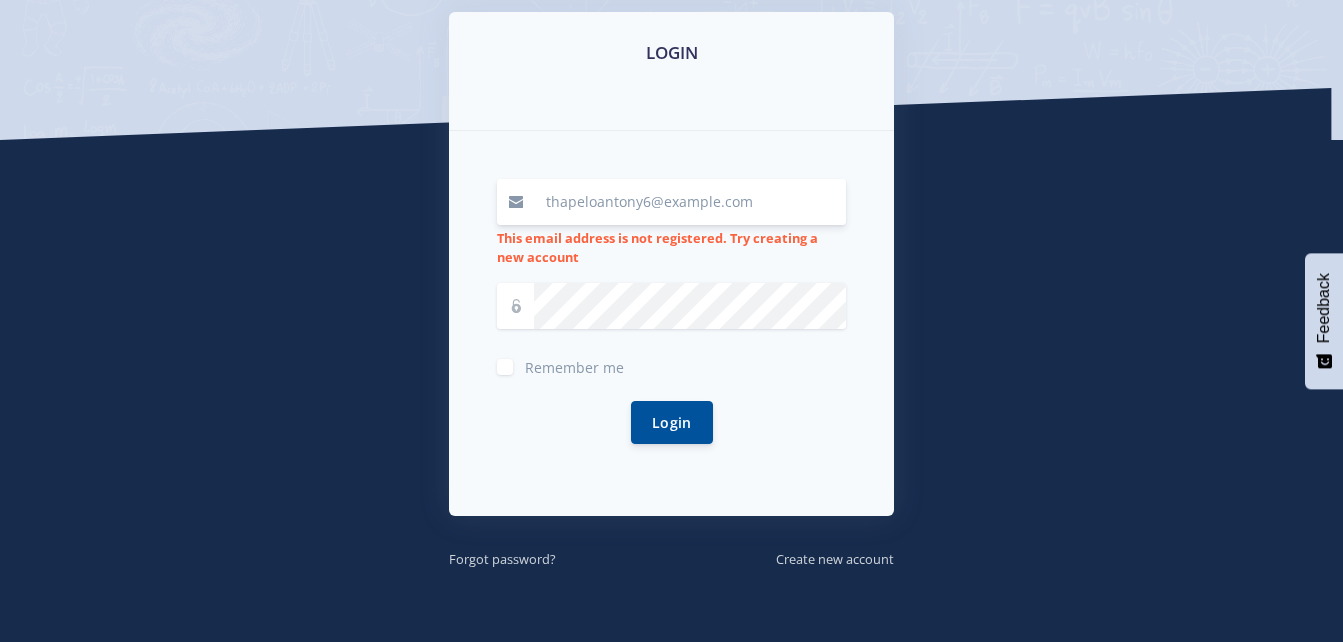 type on "thapeloantony6@gmail.com" 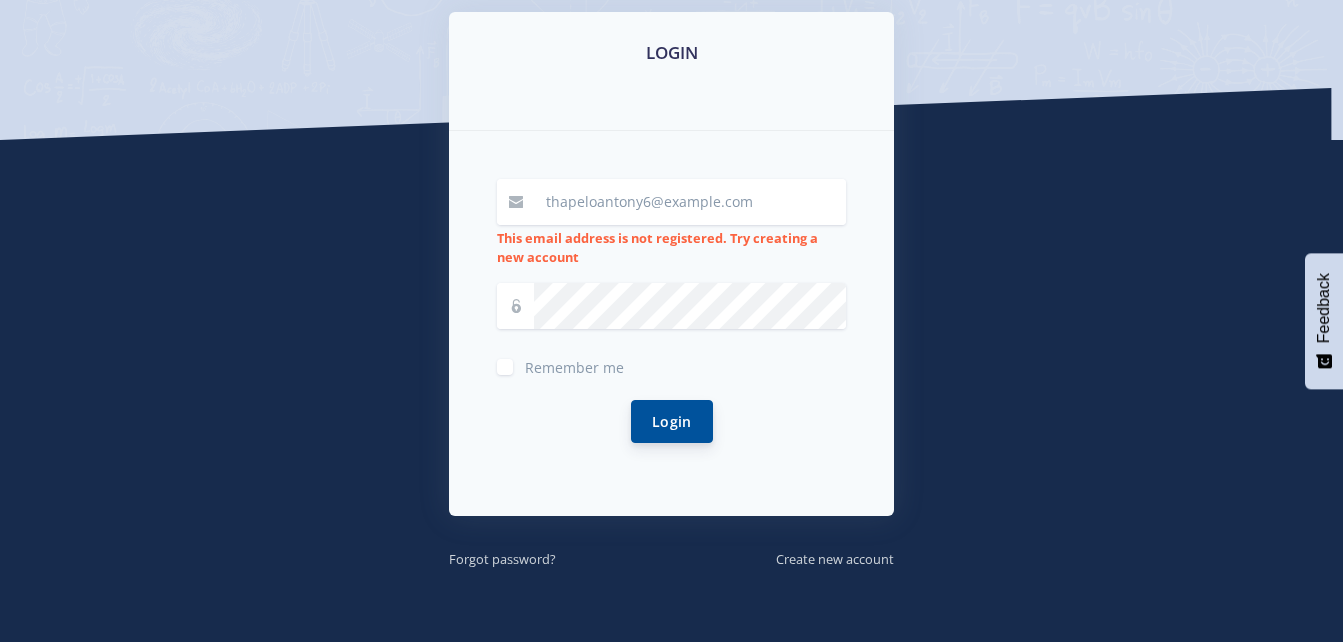 click on "Login" at bounding box center (672, 421) 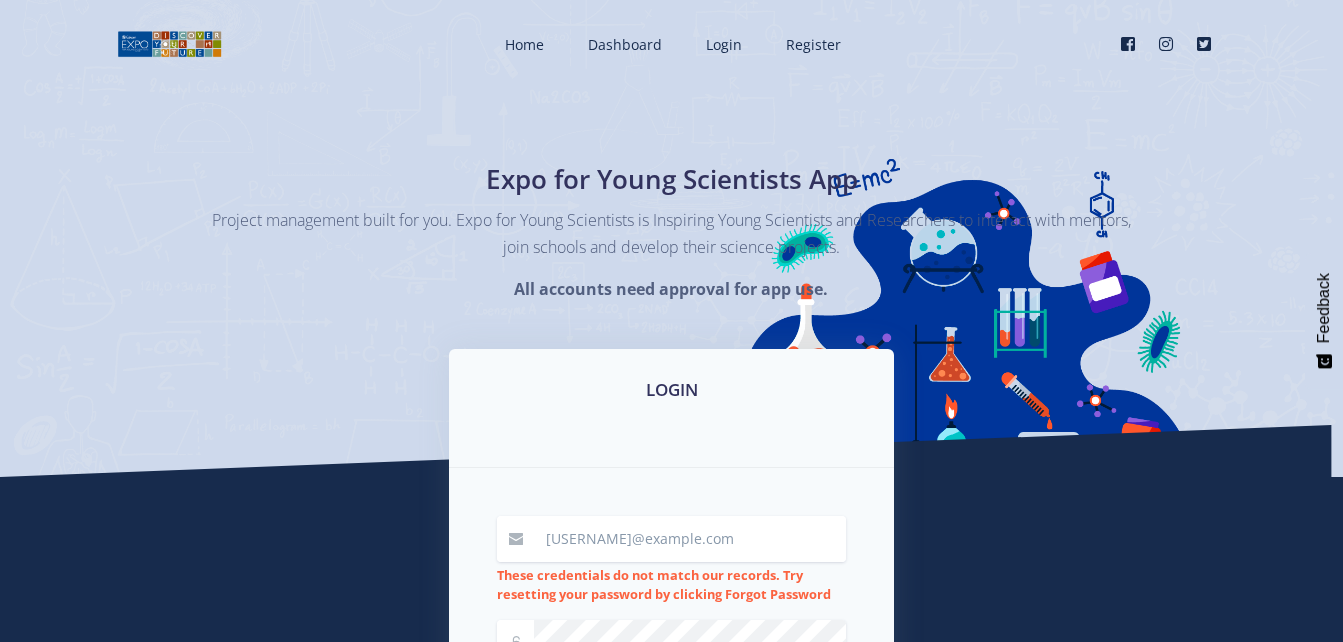 scroll, scrollTop: 0, scrollLeft: 0, axis: both 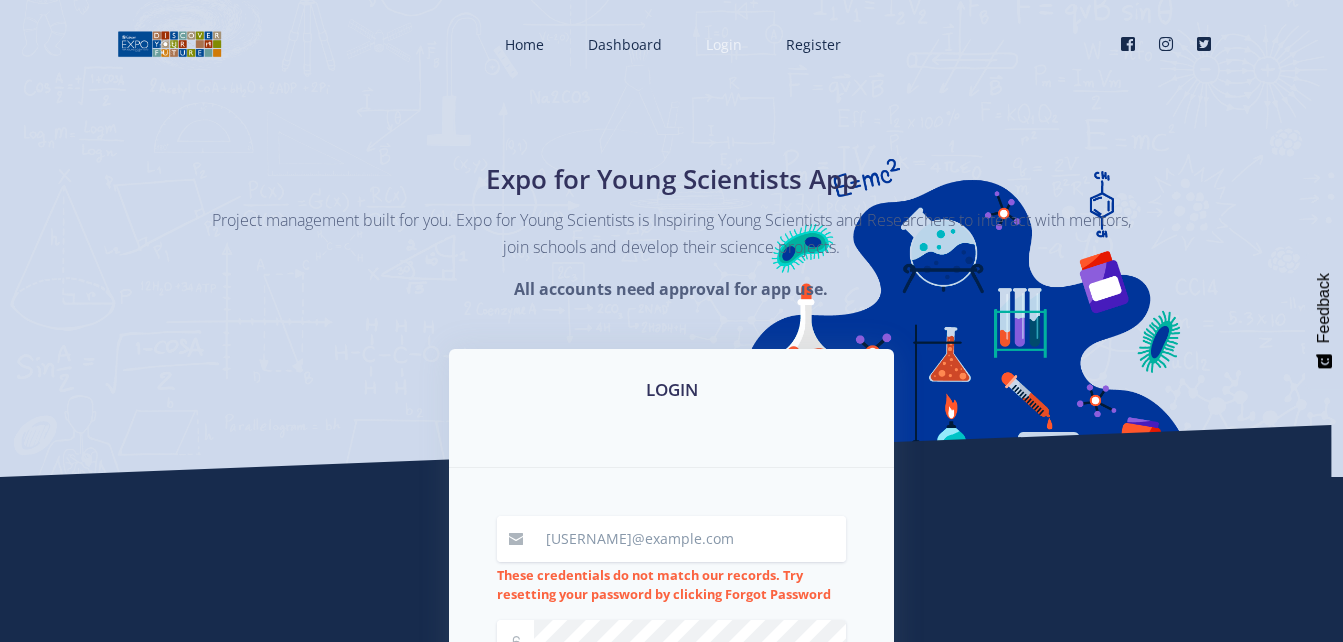 click on "Login" at bounding box center [722, 44] 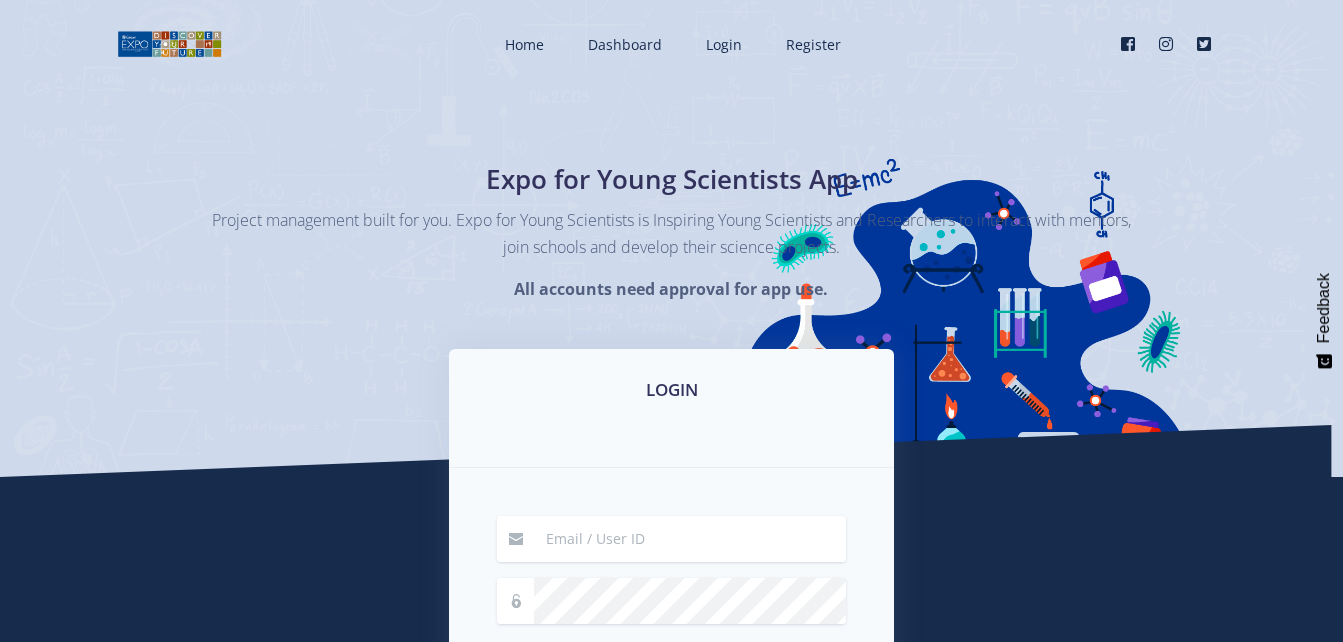 scroll, scrollTop: 0, scrollLeft: 0, axis: both 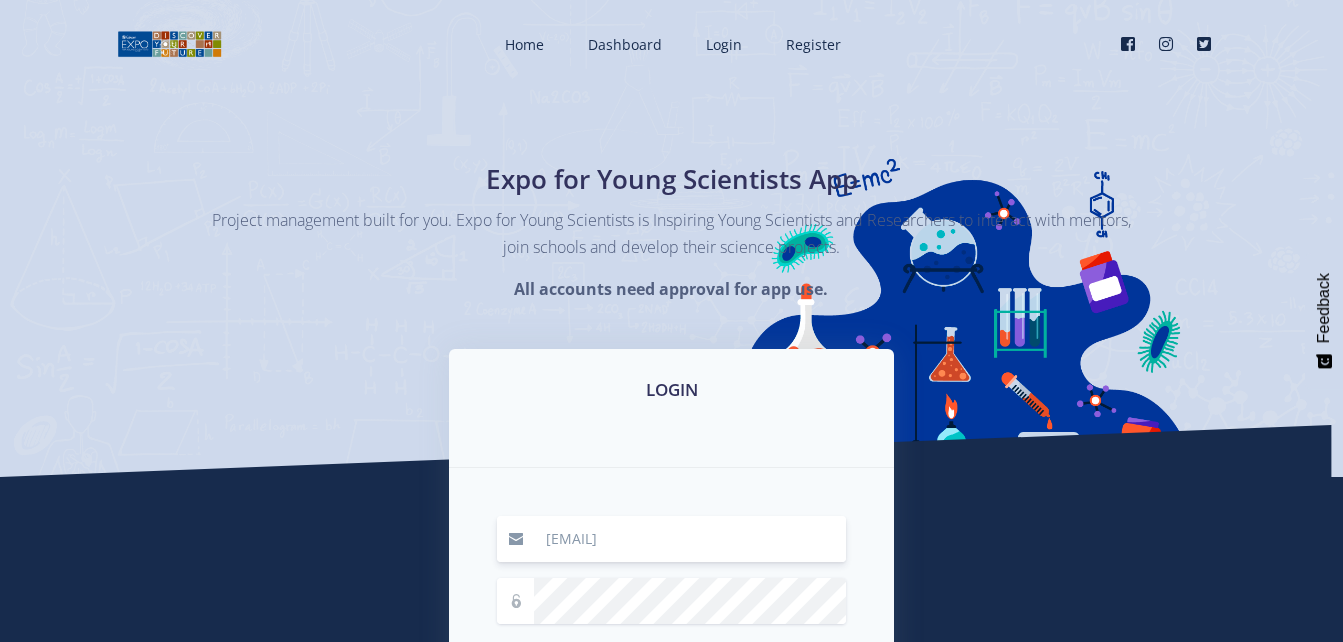 click on "williamssheldon917@yahoo.com" at bounding box center [690, 539] 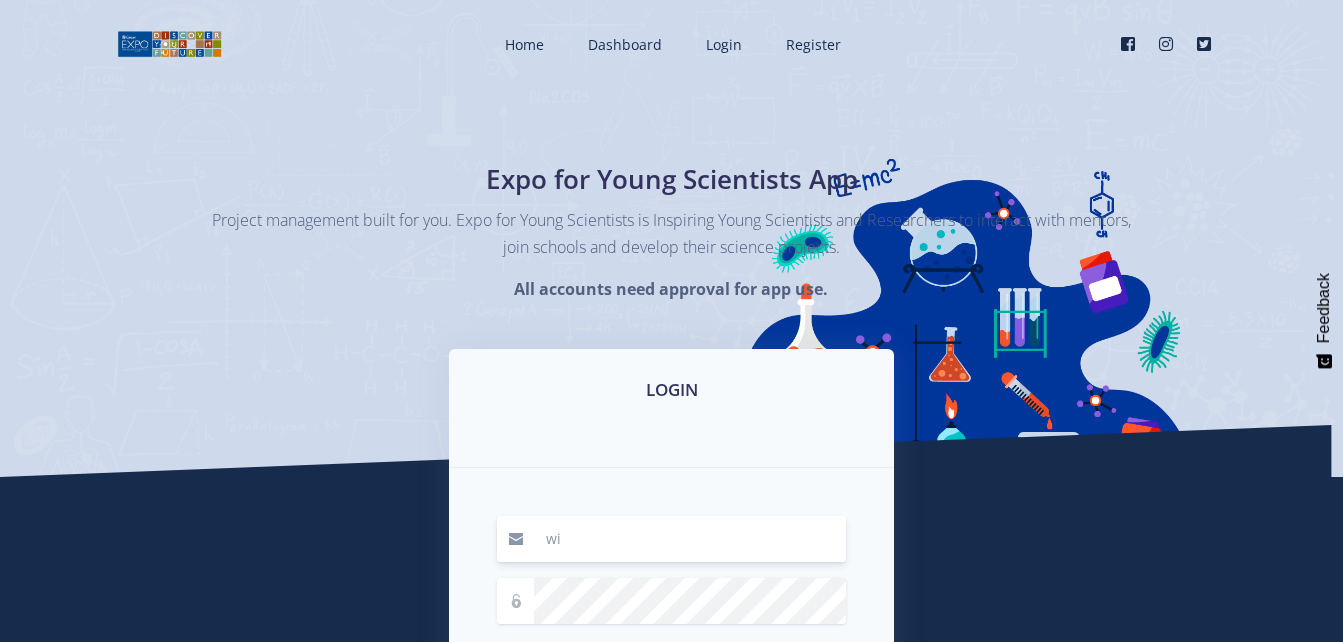 type on "w" 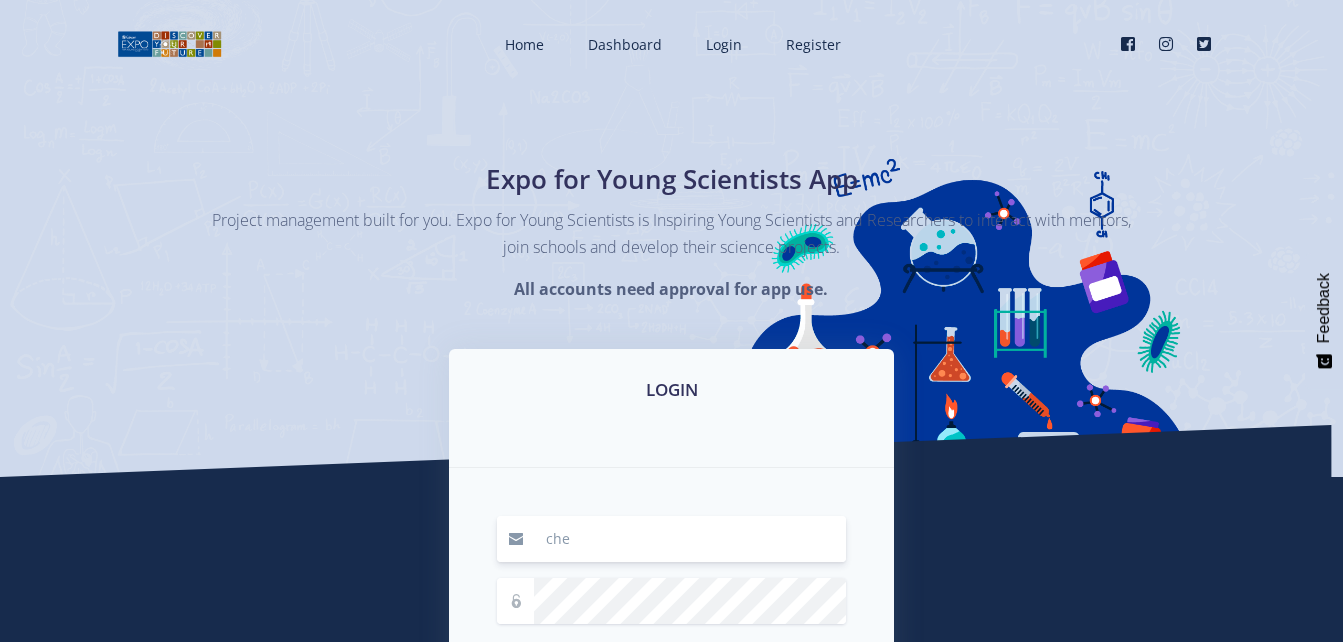 type on "[EMAIL]" 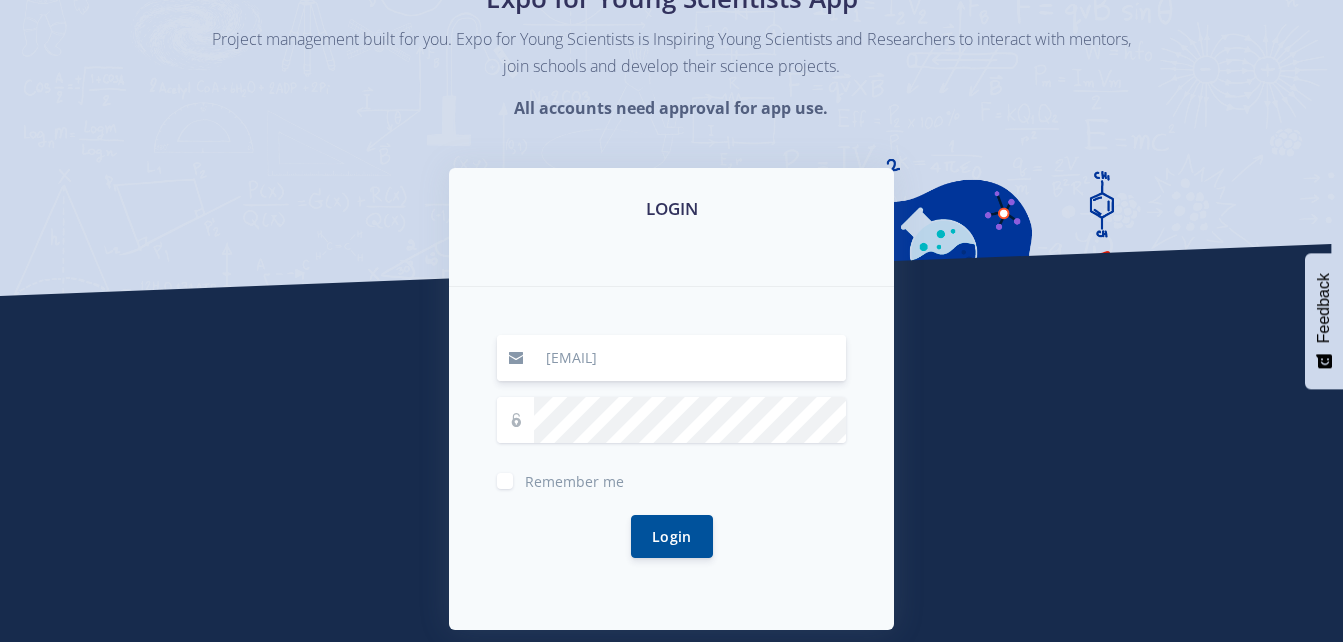scroll, scrollTop: 262, scrollLeft: 0, axis: vertical 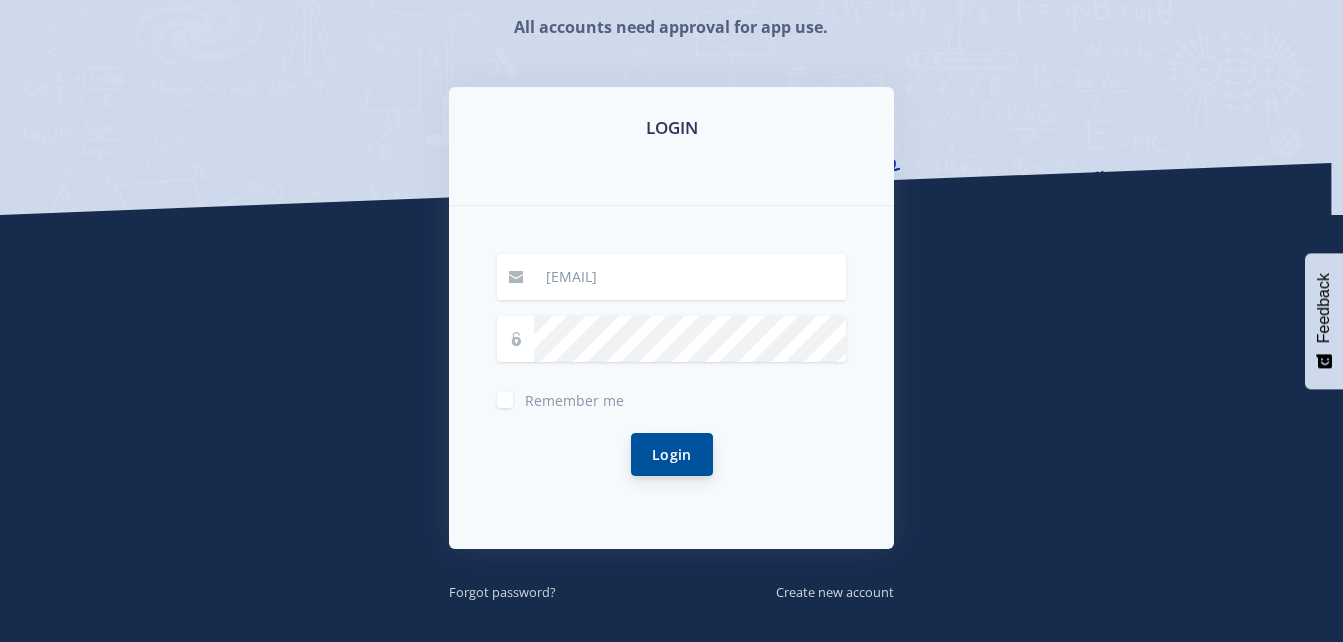 click on "Login" at bounding box center (672, 454) 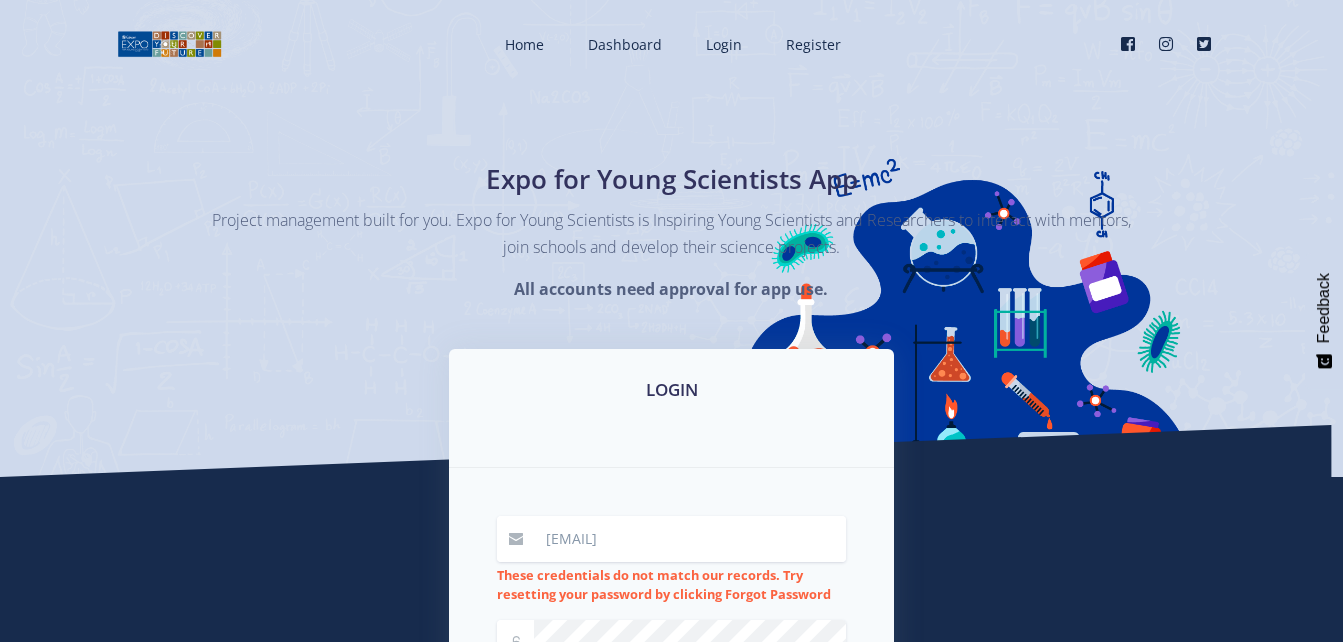 scroll, scrollTop: 0, scrollLeft: 0, axis: both 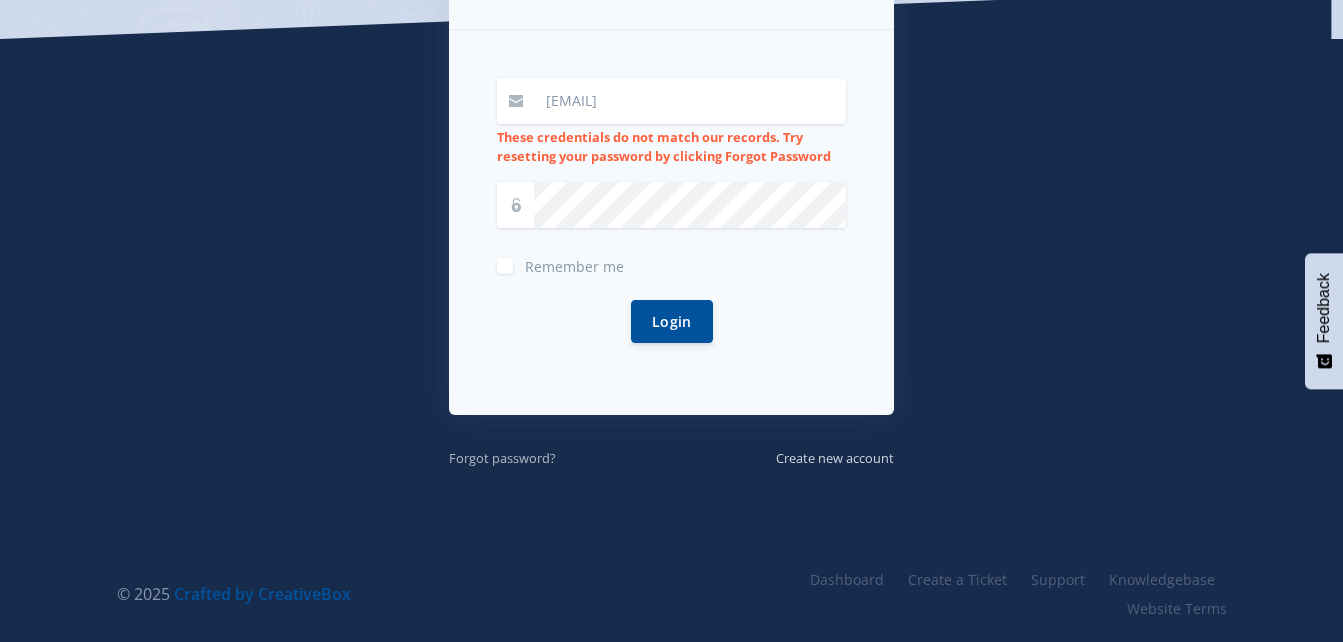 click on "Forgot password?" at bounding box center (502, 458) 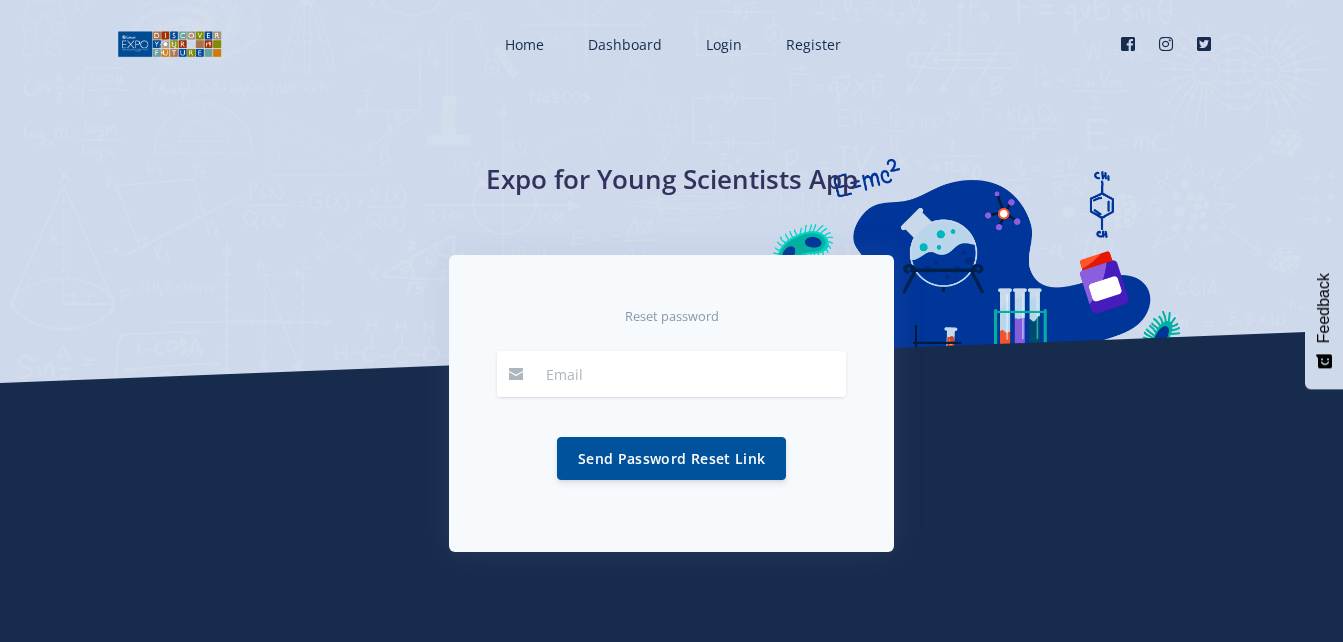 scroll, scrollTop: 0, scrollLeft: 0, axis: both 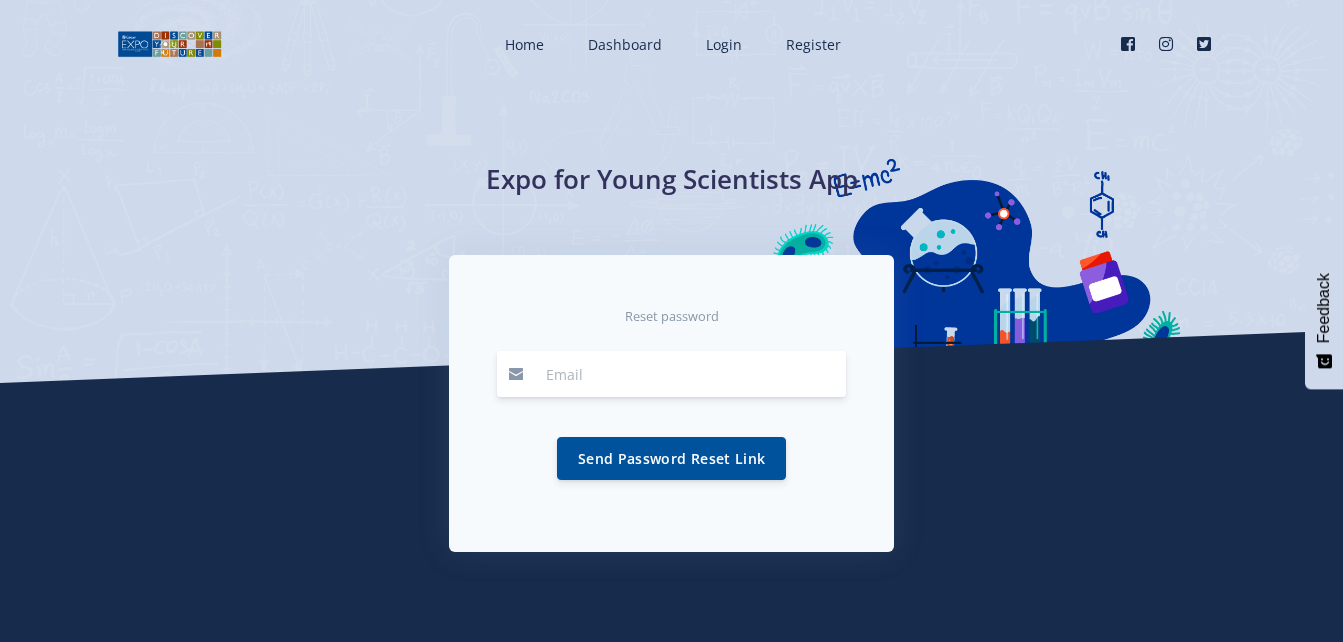 click at bounding box center (690, 374) 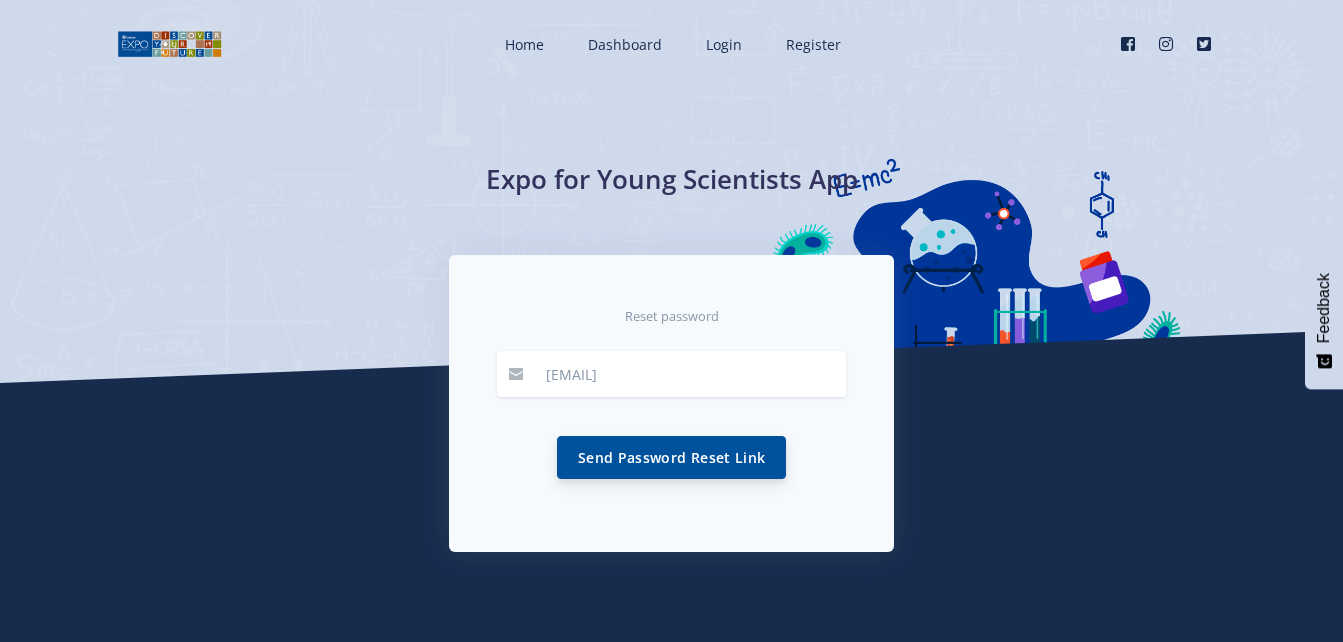 click on "Send Password Reset Link" at bounding box center [671, 457] 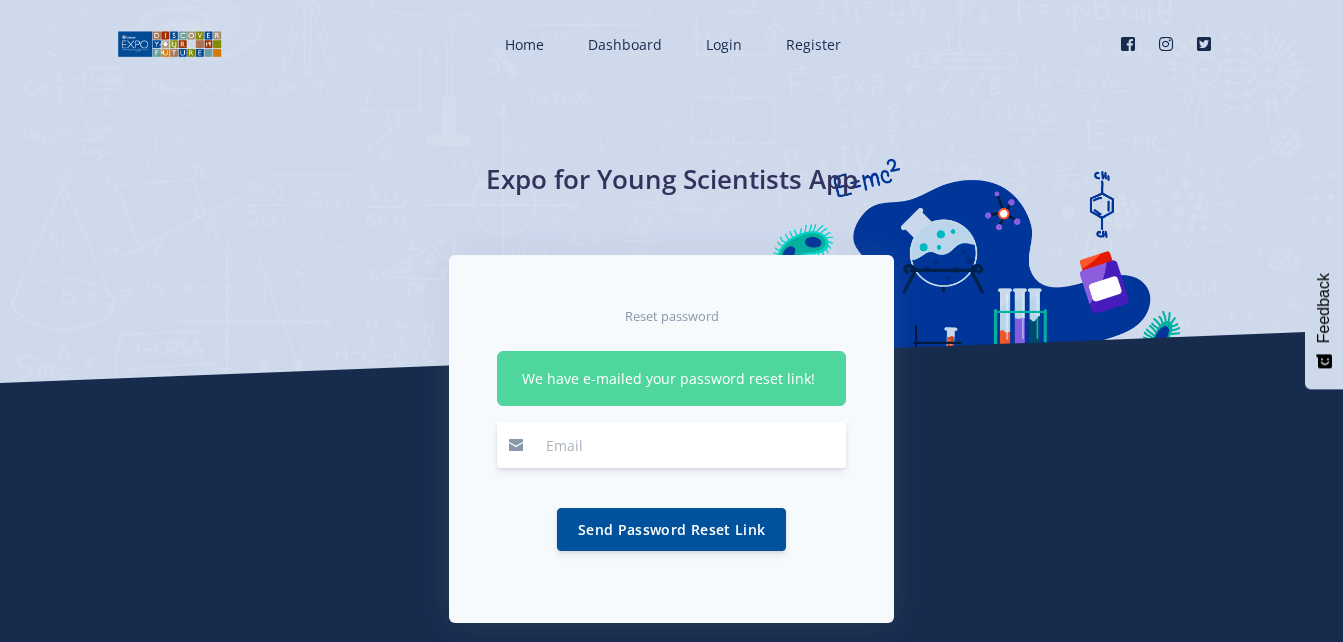 scroll, scrollTop: 0, scrollLeft: 0, axis: both 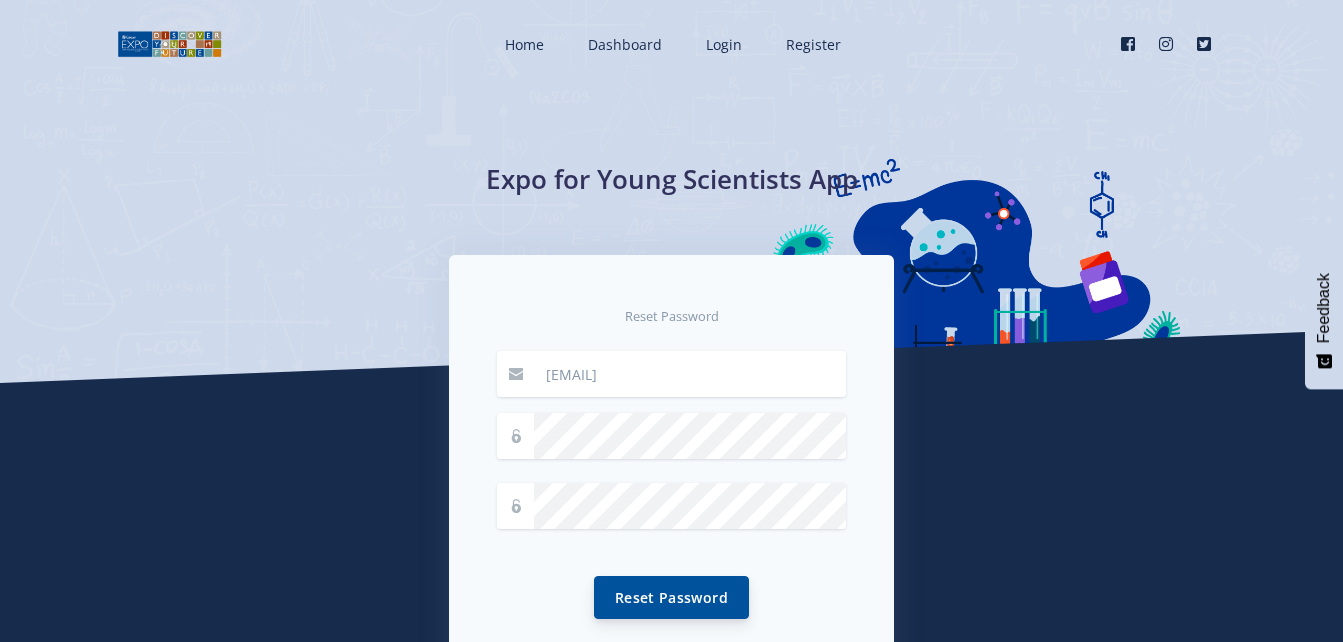 click on "Reset Password" at bounding box center (671, 597) 